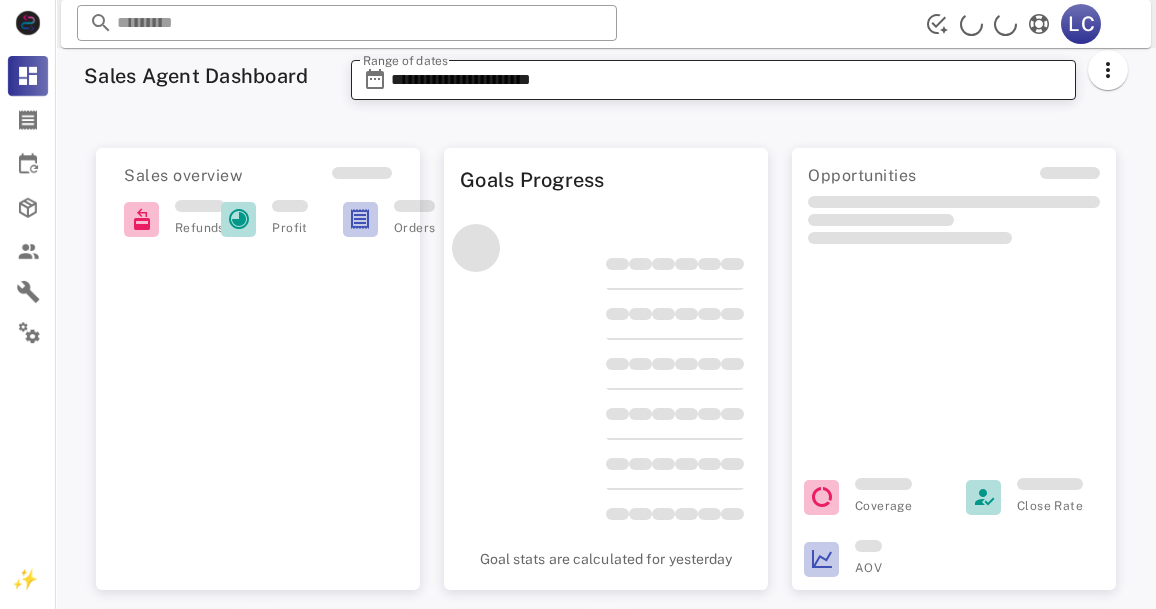 scroll, scrollTop: 0, scrollLeft: 0, axis: both 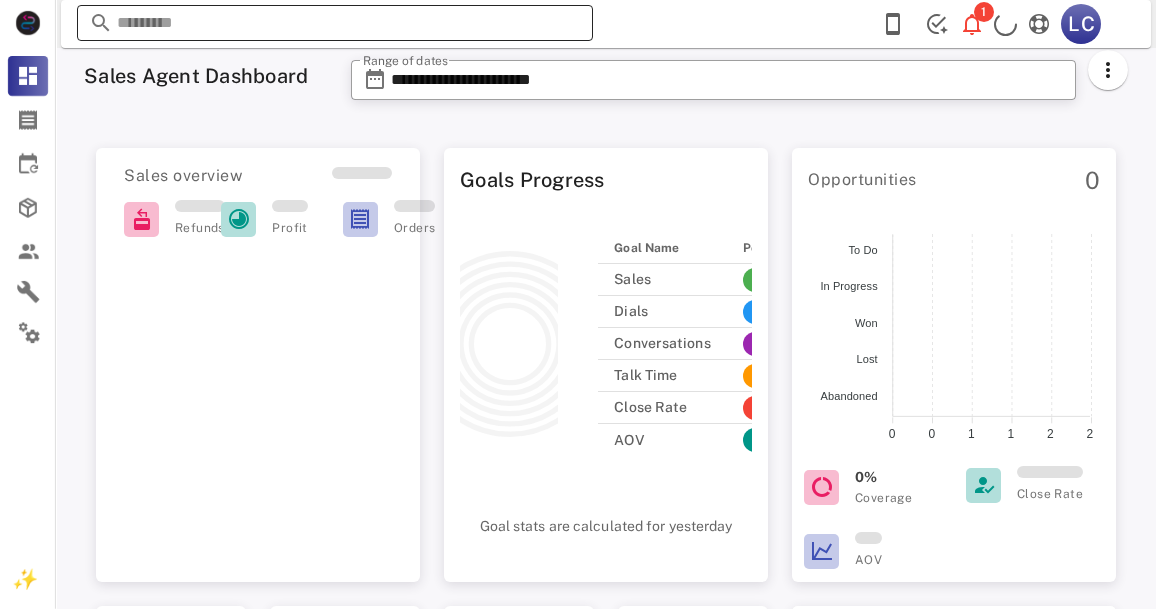 click at bounding box center (335, 23) 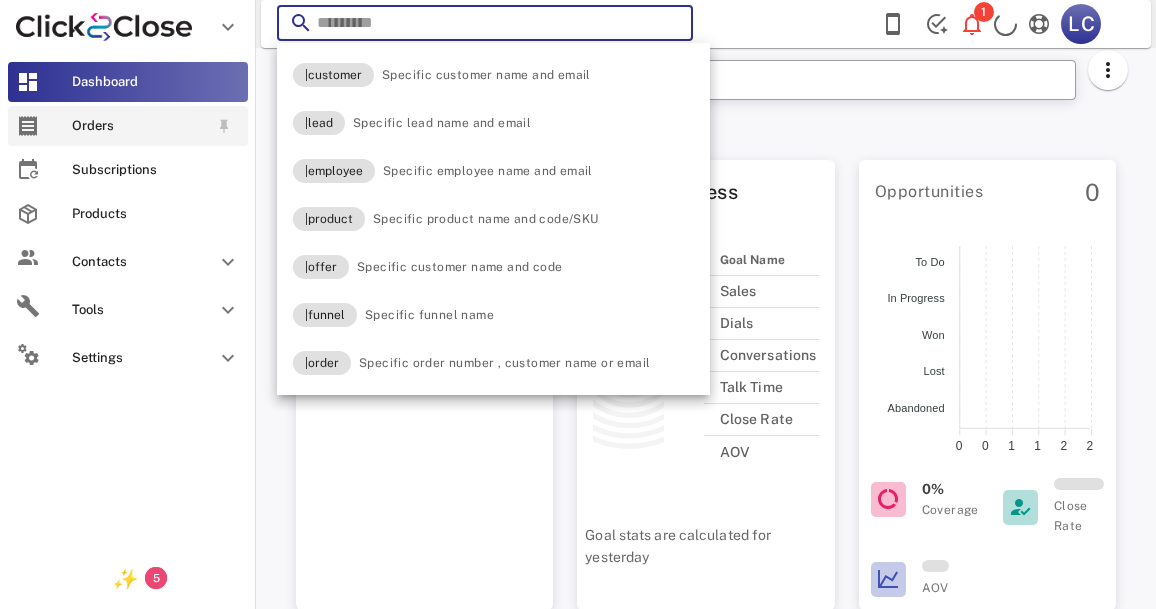 click on "Orders" at bounding box center (128, 126) 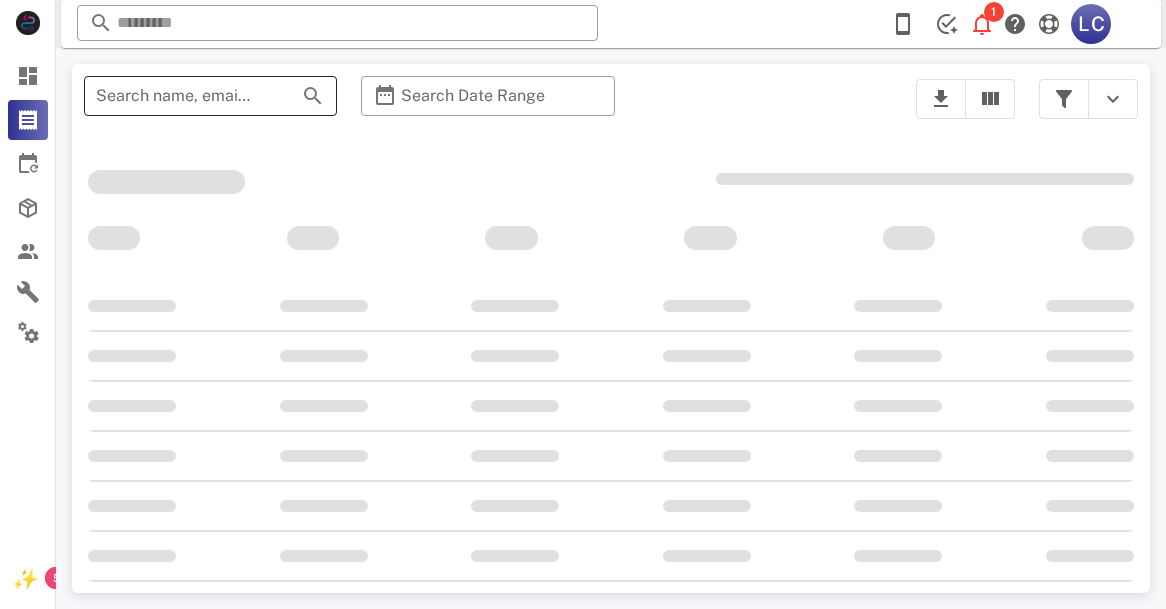 click on "Search name, email or phone" at bounding box center [182, 96] 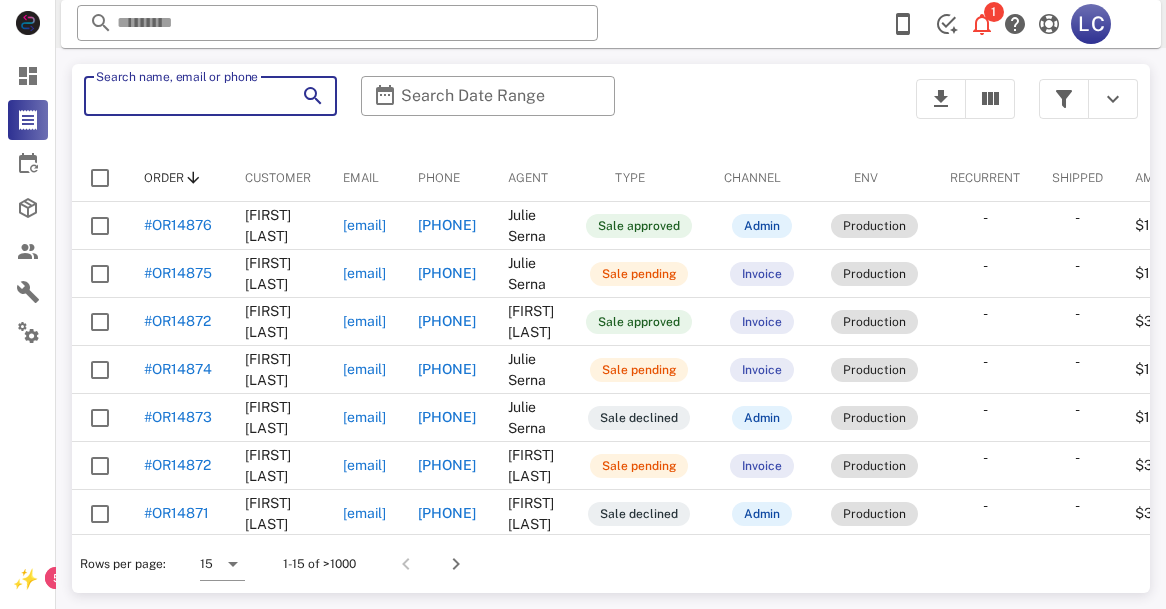 paste on "**********" 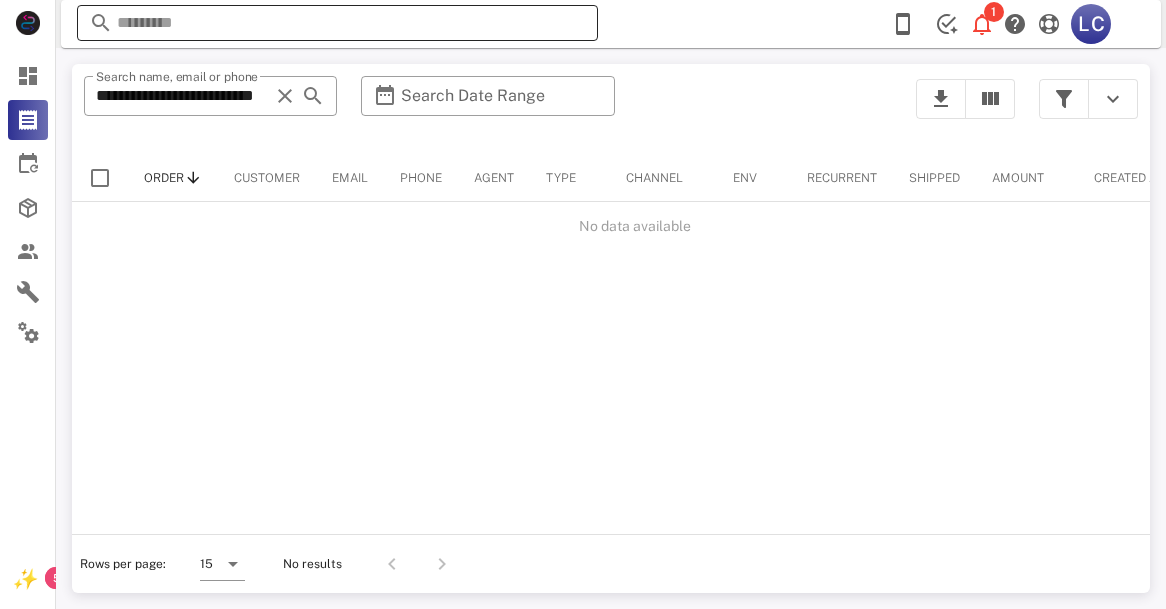scroll, scrollTop: 0, scrollLeft: 0, axis: both 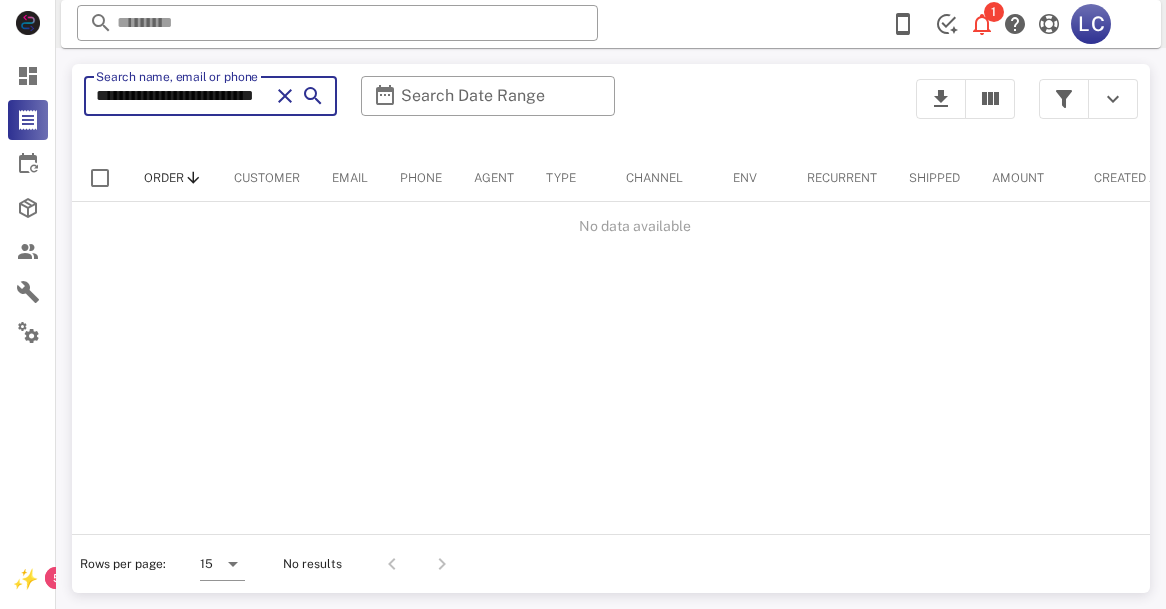 click on "**********" at bounding box center [182, 96] 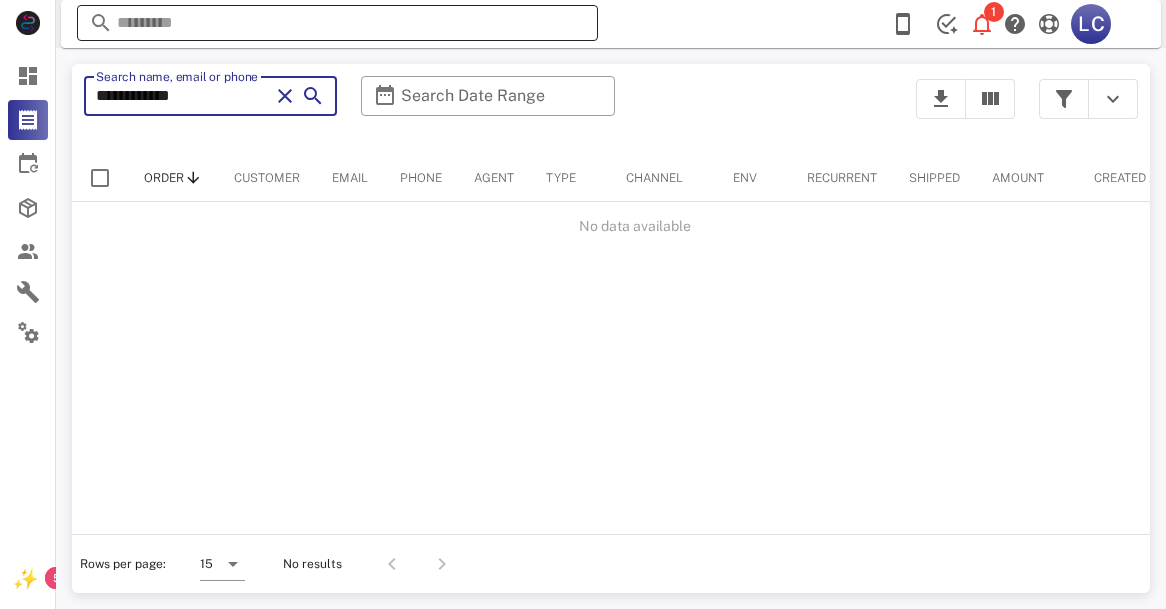 type on "**********" 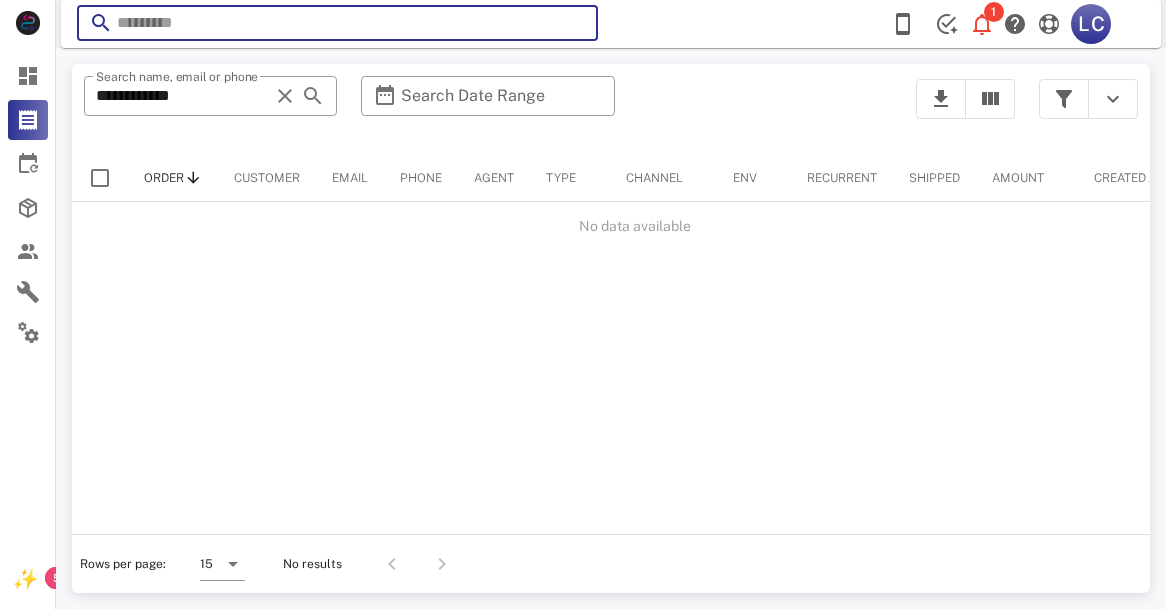 click at bounding box center [337, 23] 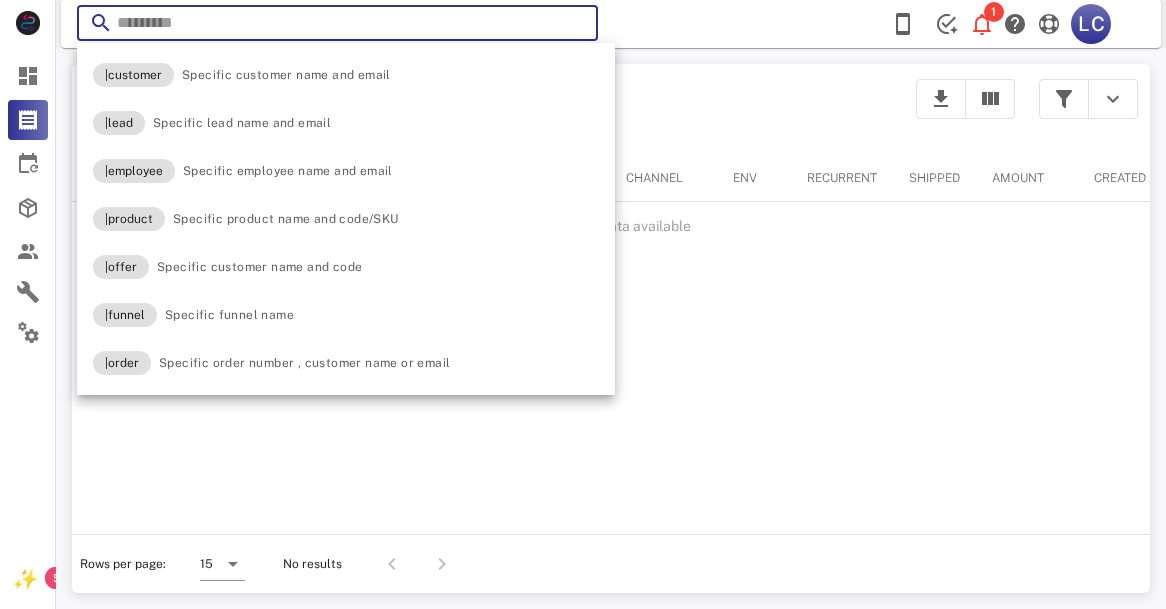 paste on "**********" 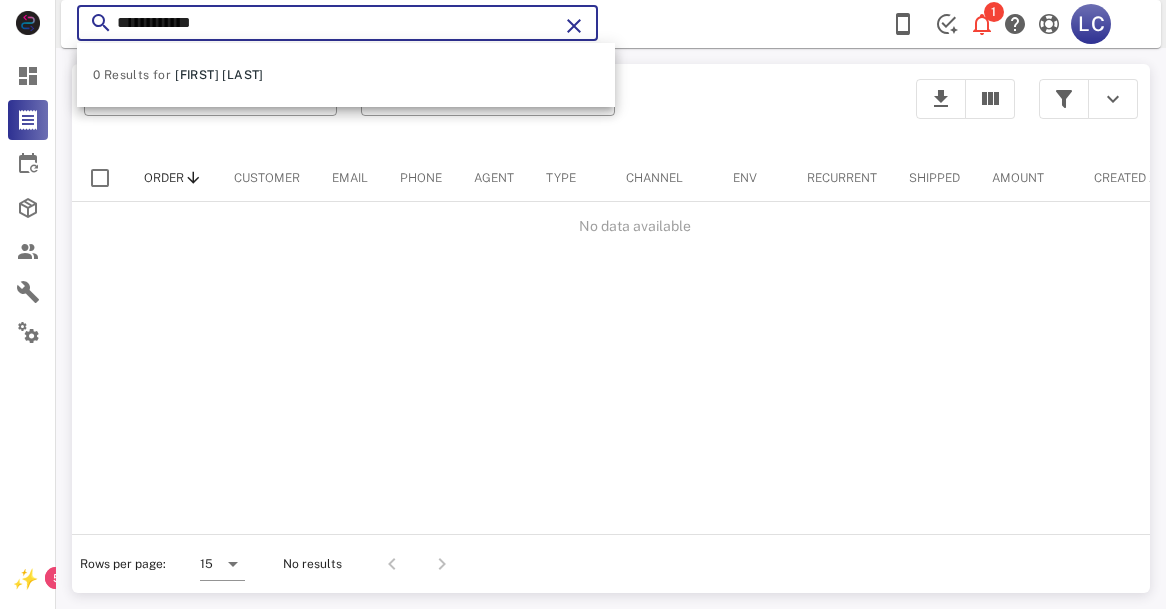 click on "**********" at bounding box center [337, 23] 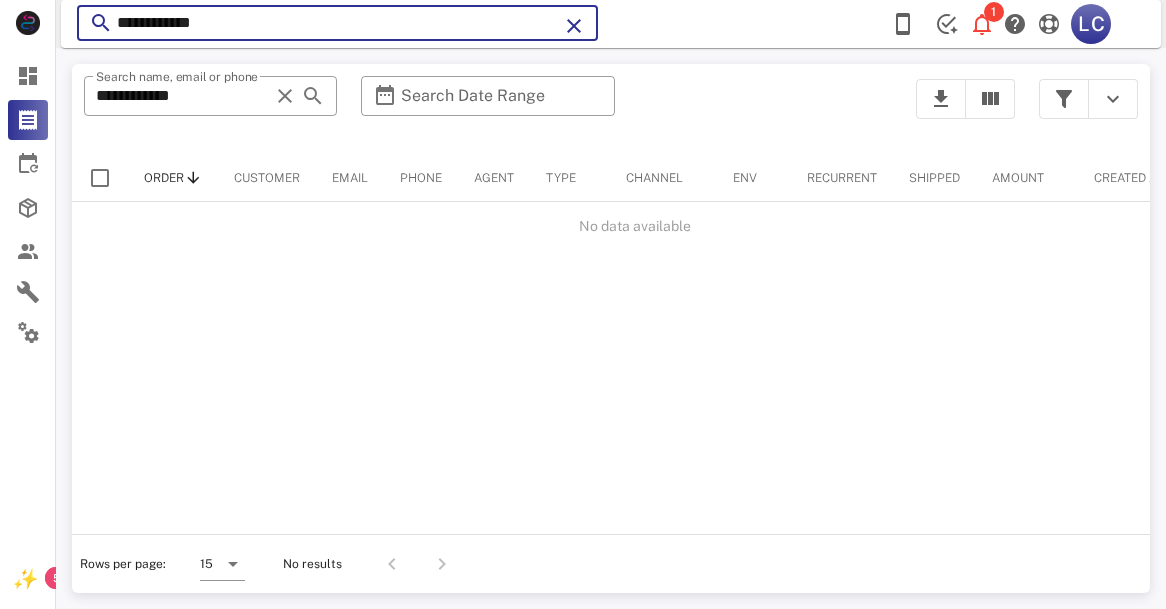 click on "**********" at bounding box center [337, 23] 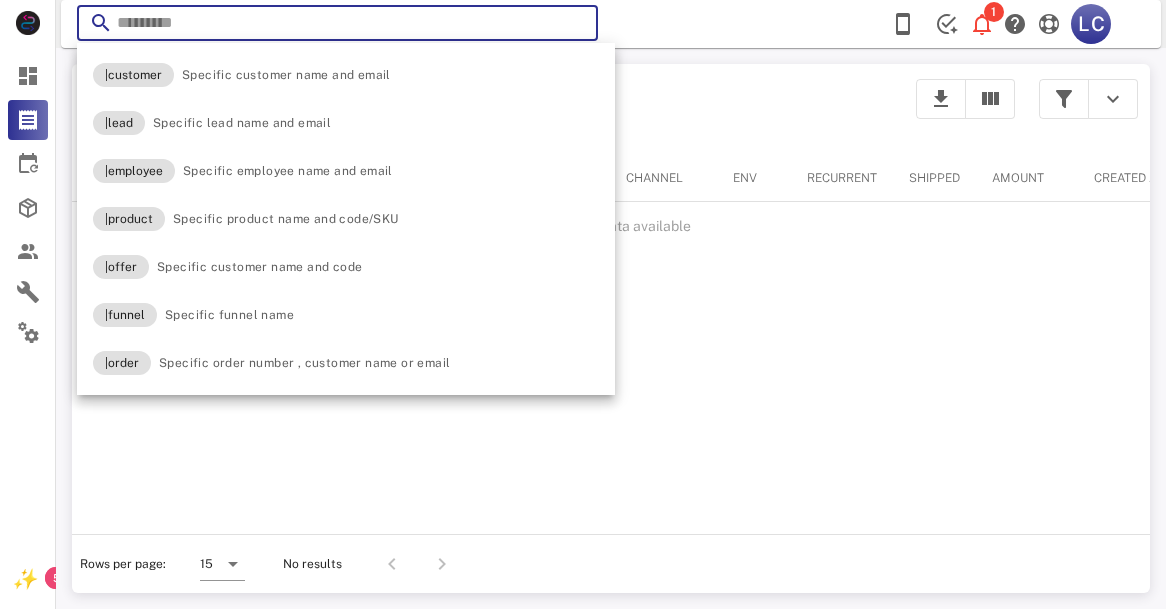 drag, startPoint x: 510, startPoint y: 498, endPoint x: 474, endPoint y: 475, distance: 42.72002 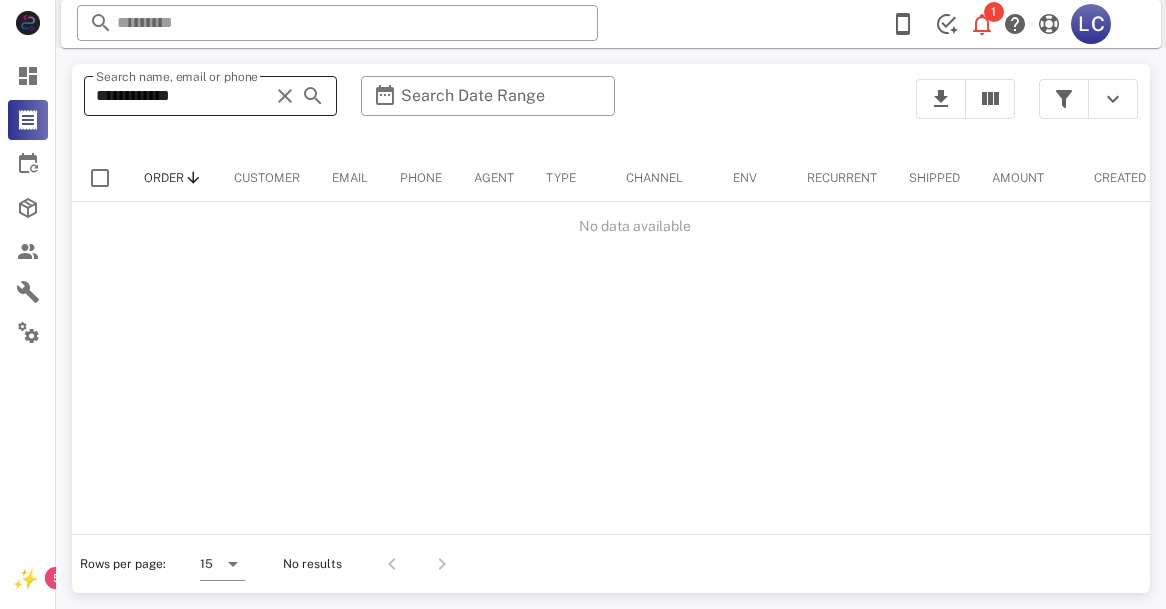 click on "**********" at bounding box center [182, 96] 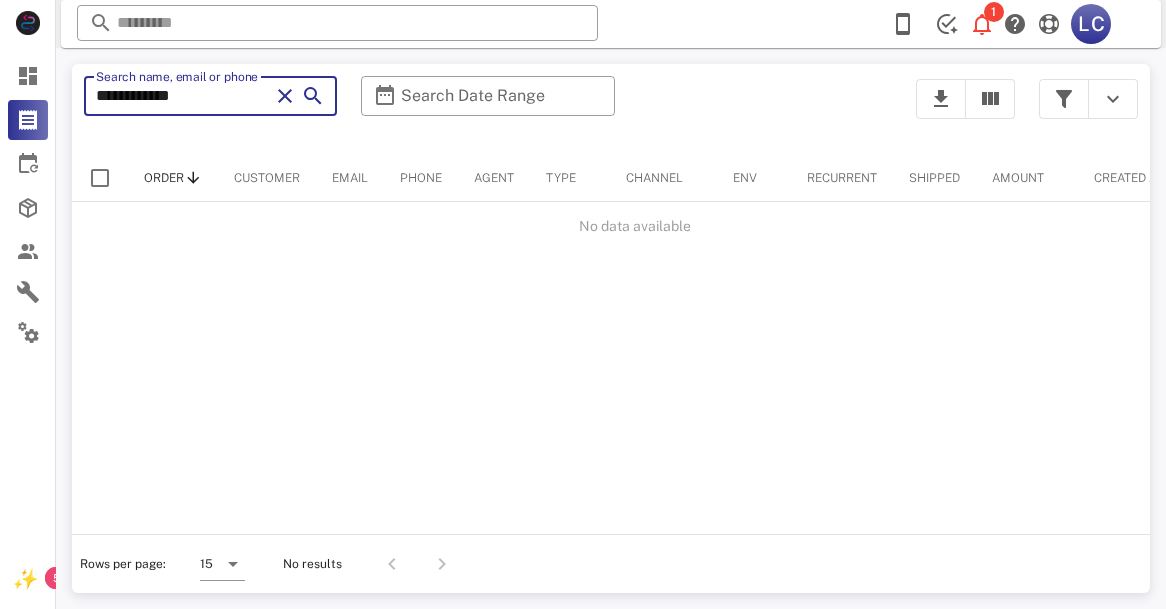 click on "**********" at bounding box center [182, 96] 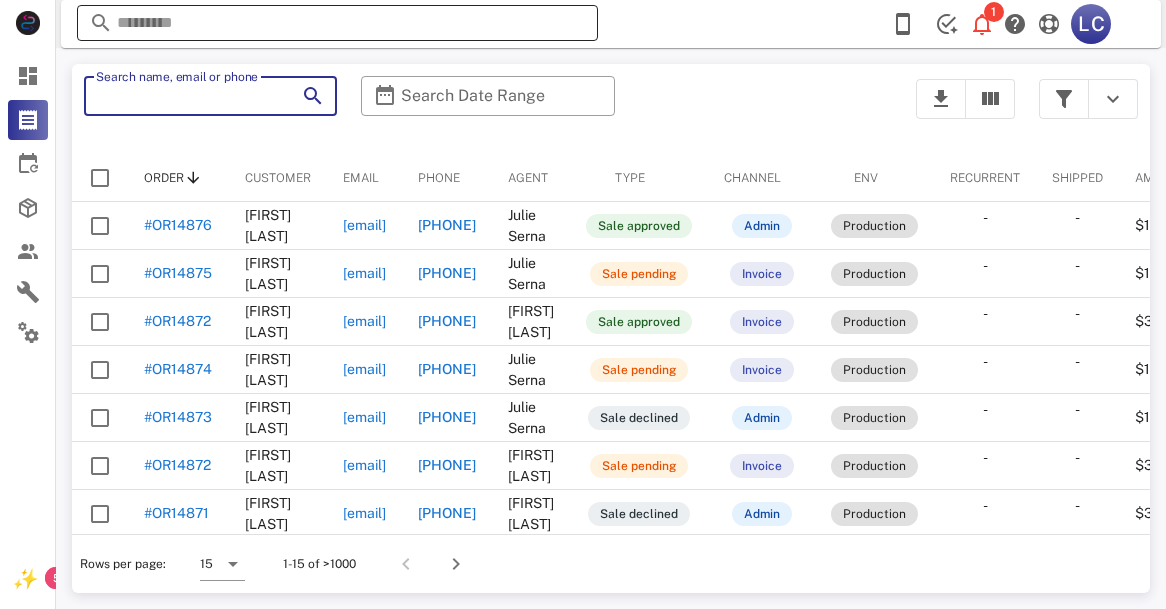 type 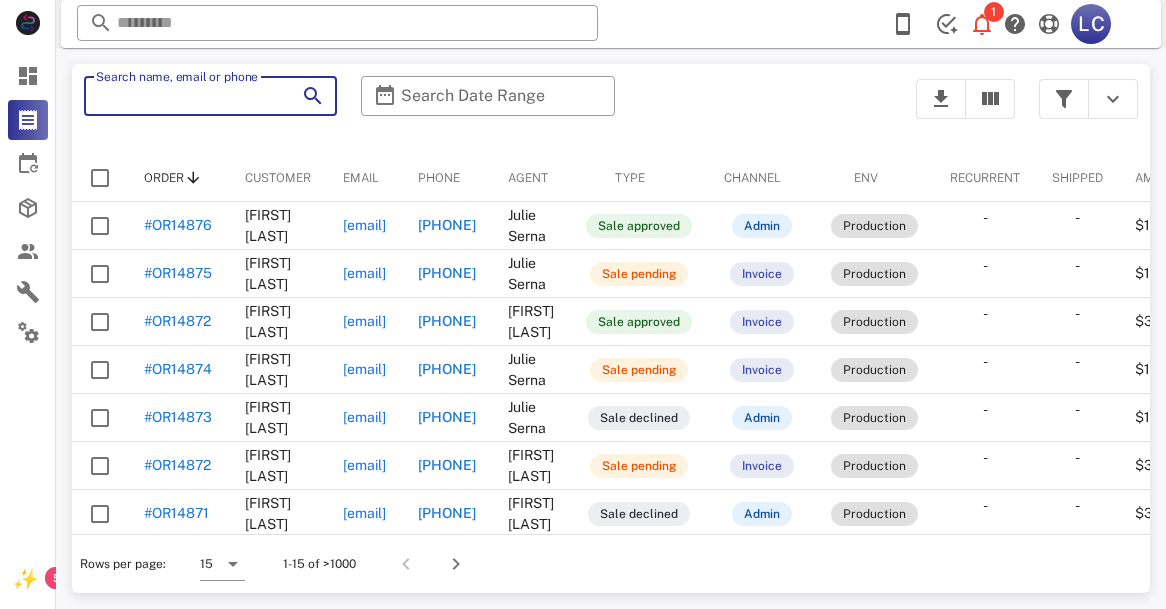 click on "Search name, email or phone" at bounding box center (182, 96) 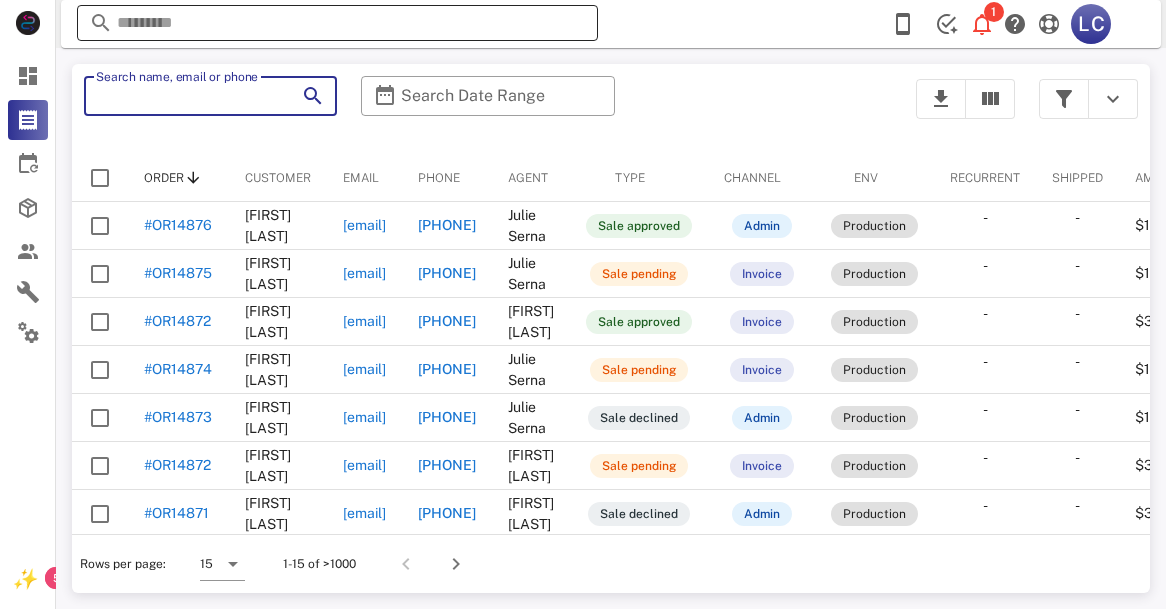 click at bounding box center [337, 23] 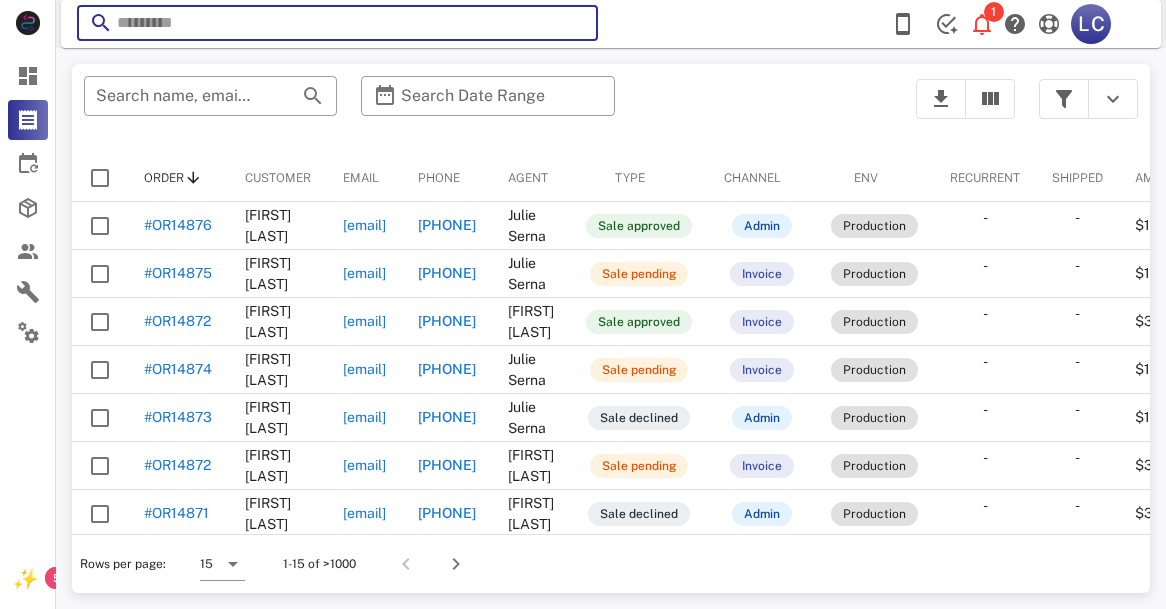 paste on "**********" 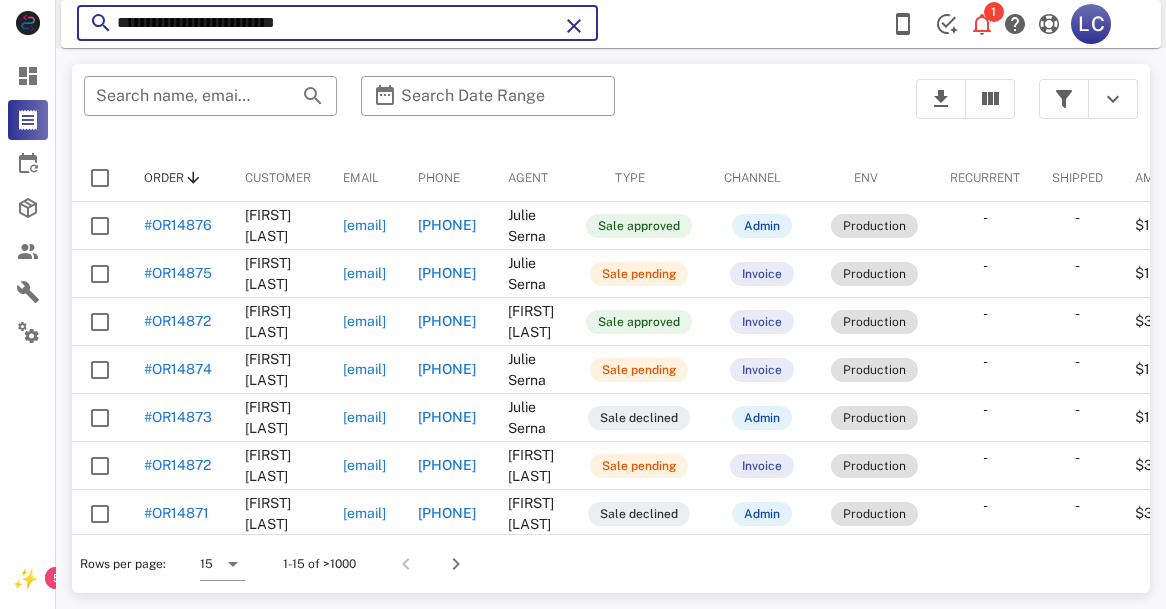 click on "**********" at bounding box center [337, 23] 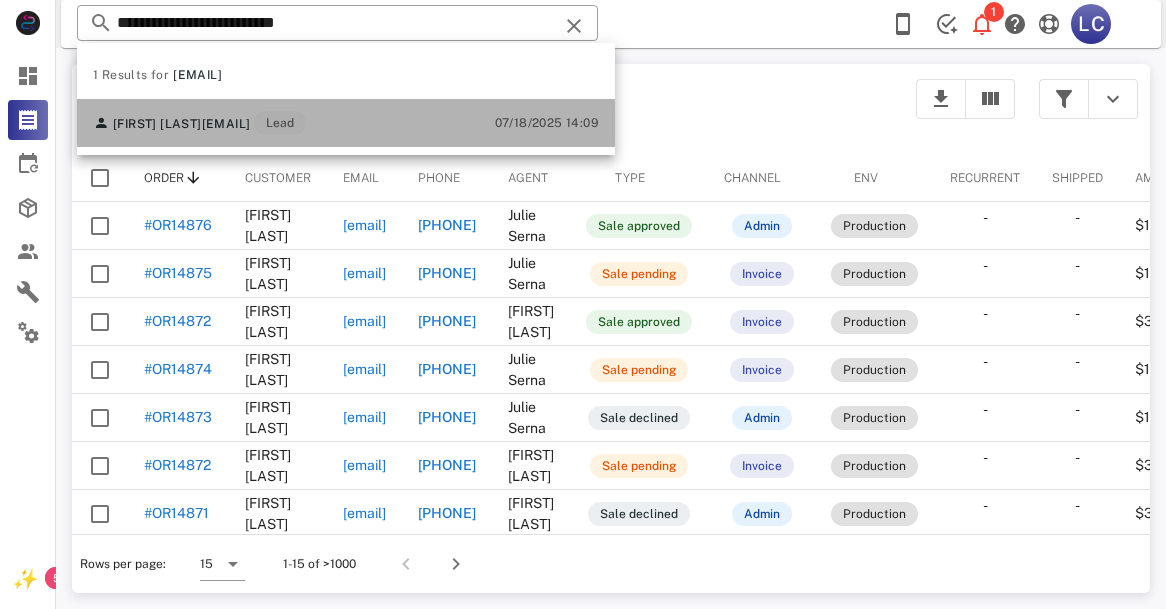 click on "[EMAIL]" at bounding box center [226, 124] 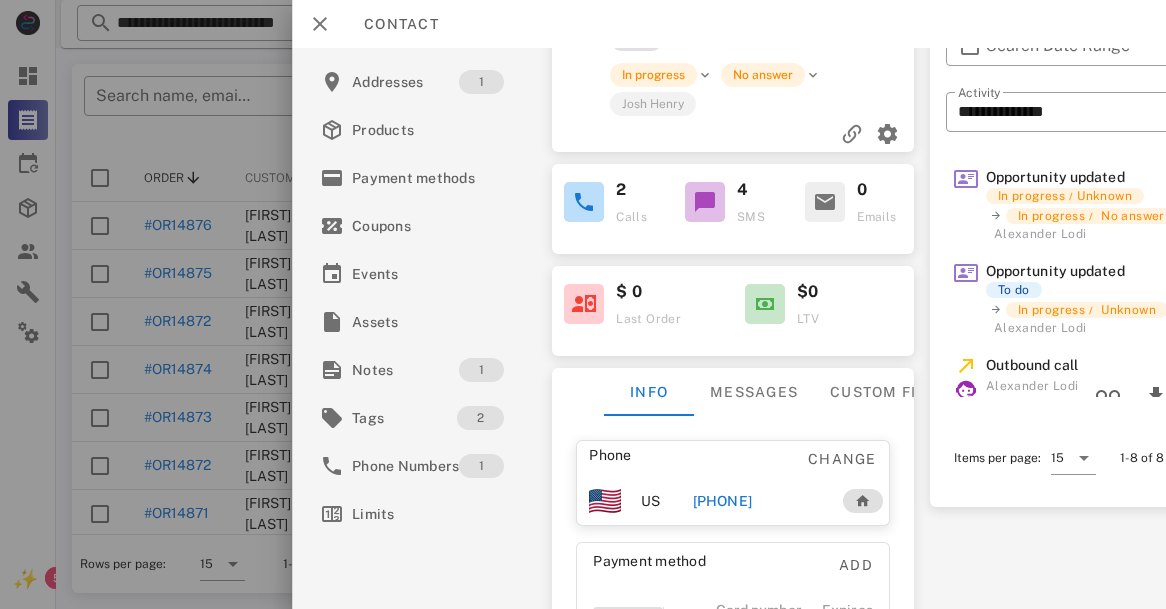 scroll, scrollTop: 0, scrollLeft: 0, axis: both 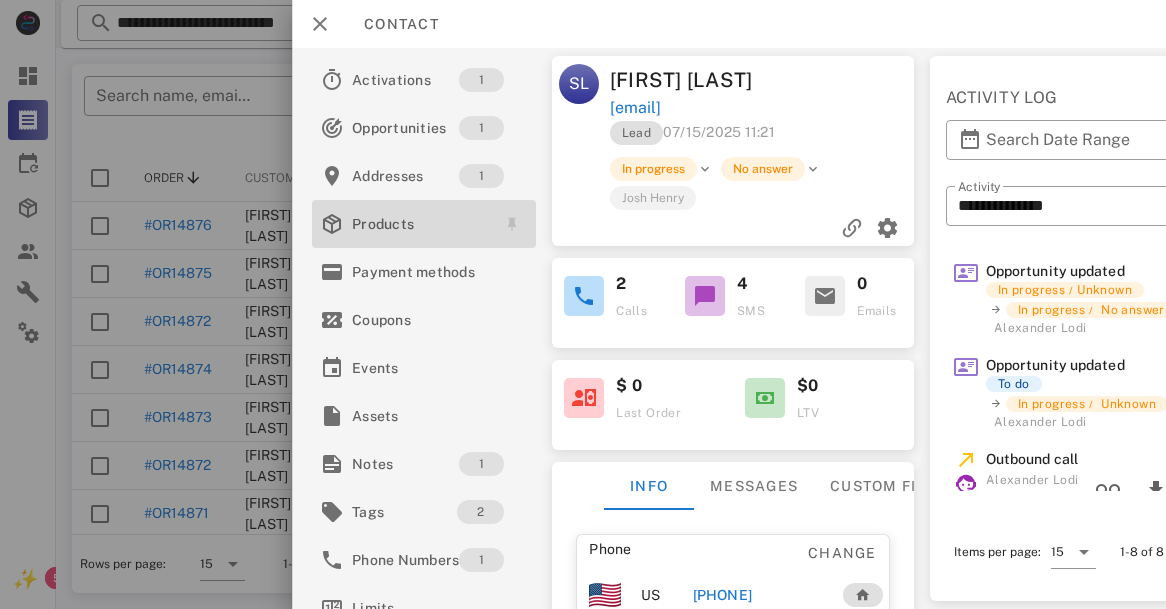click on "Products" at bounding box center (420, 224) 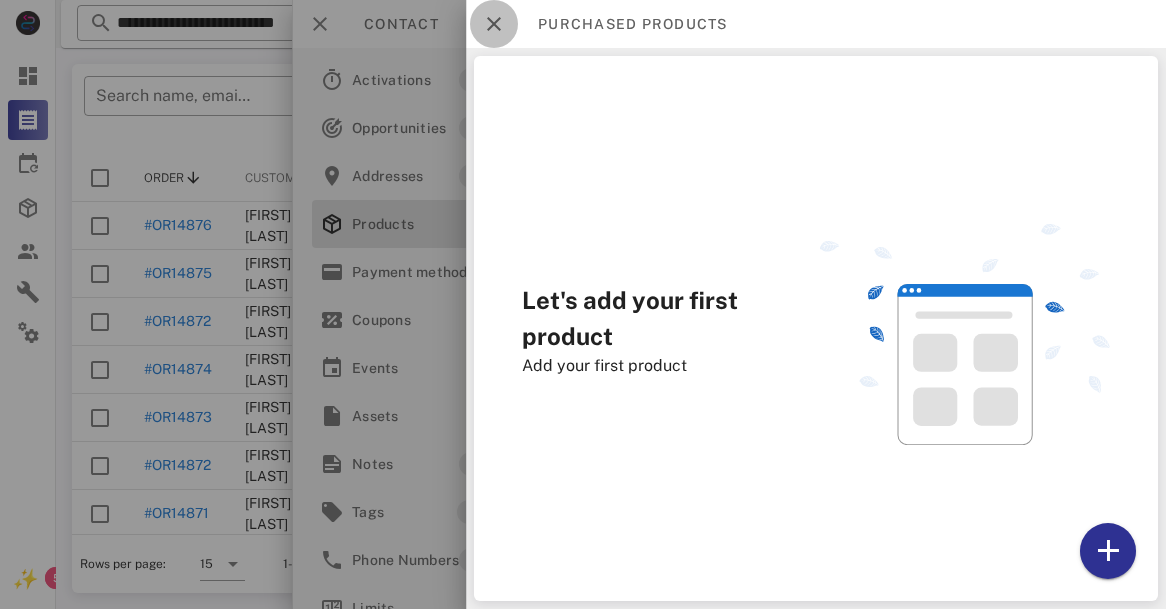 click at bounding box center [494, 24] 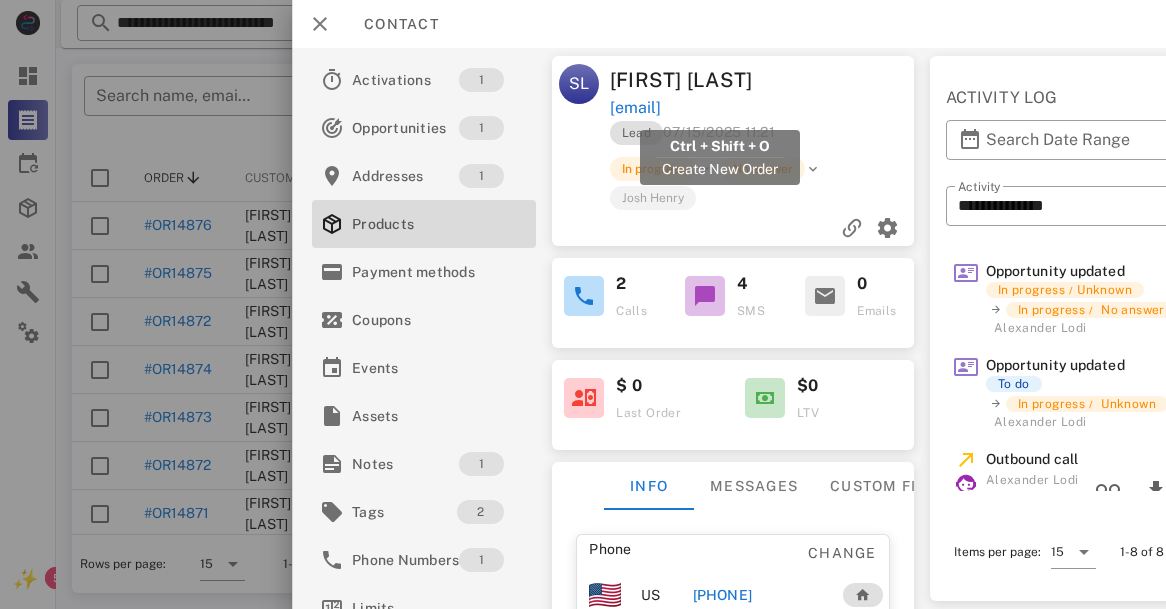 copy on "[EMAIL]" 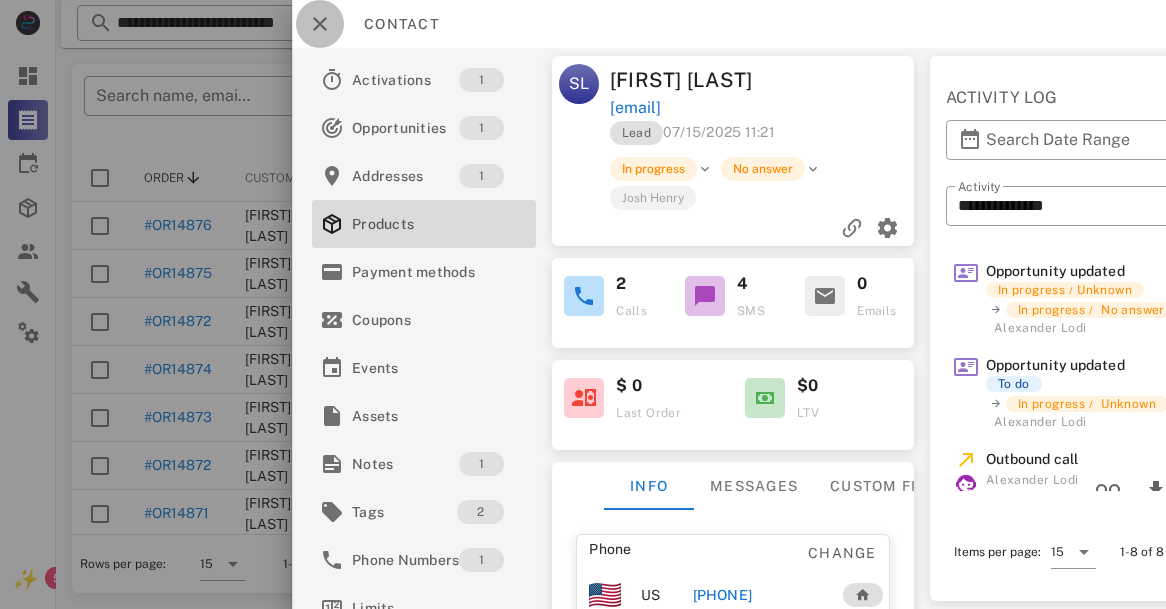 click at bounding box center (320, 24) 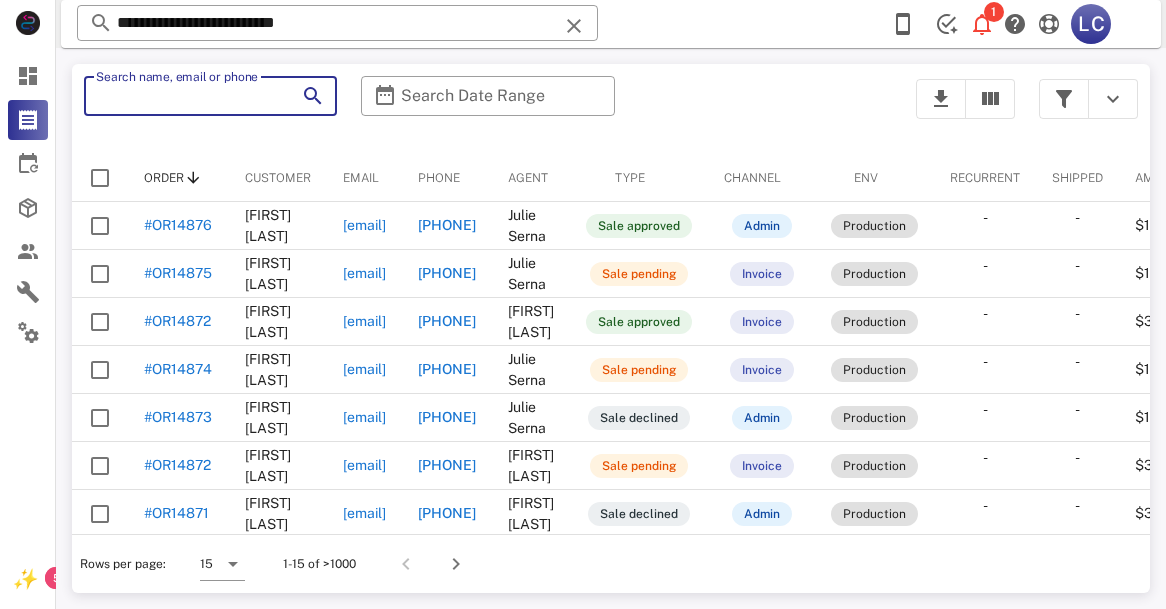 click on "Search name, email or phone" at bounding box center (182, 96) 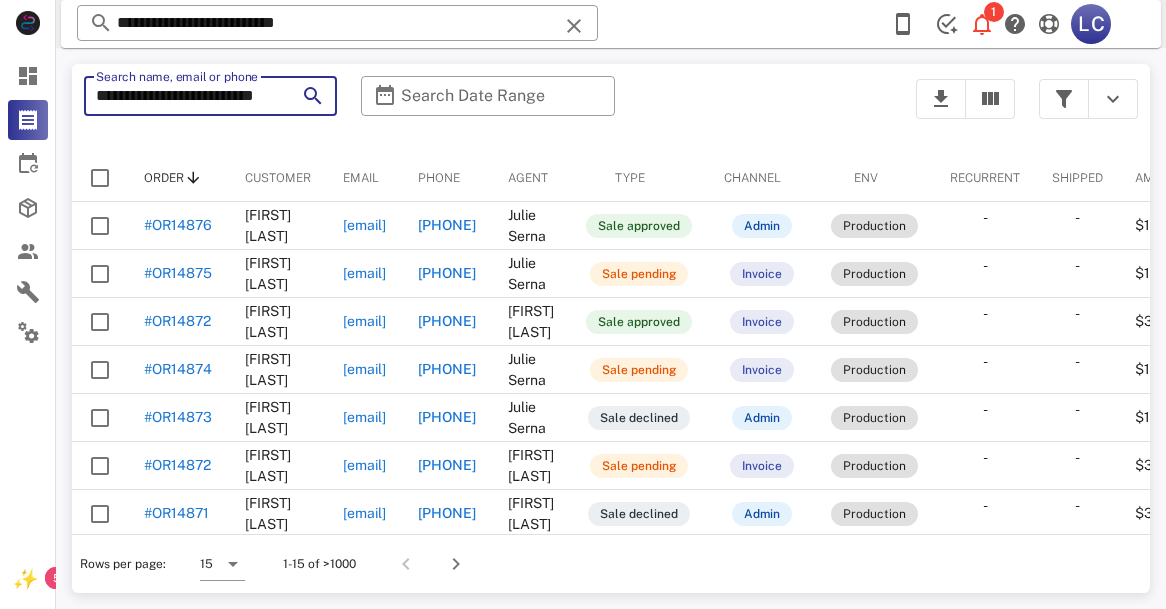 scroll, scrollTop: 0, scrollLeft: 46, axis: horizontal 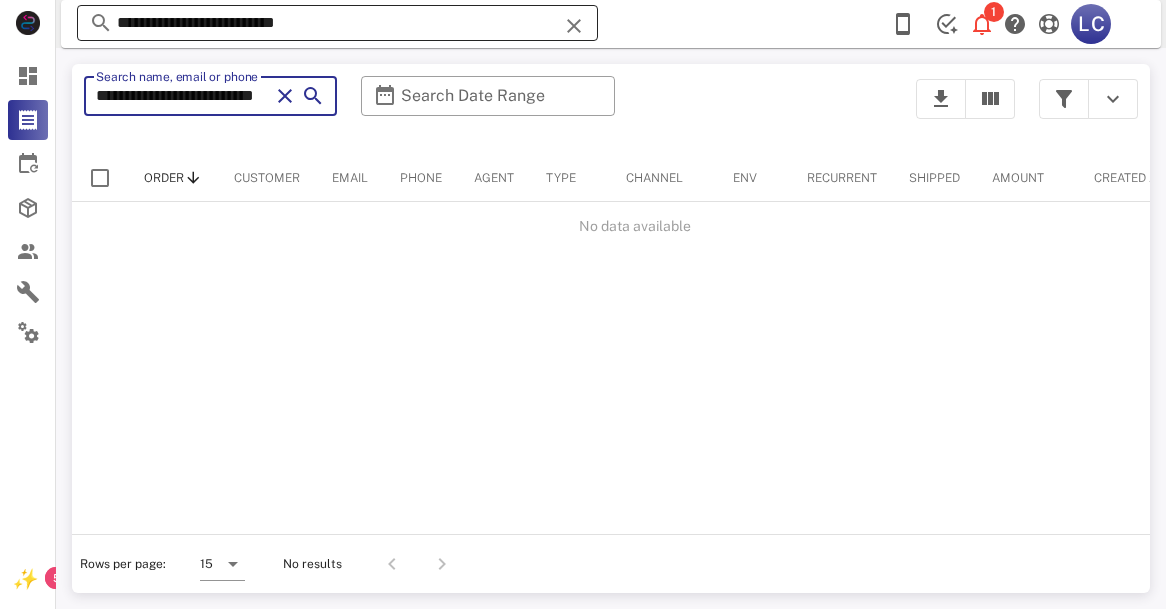 type on "**********" 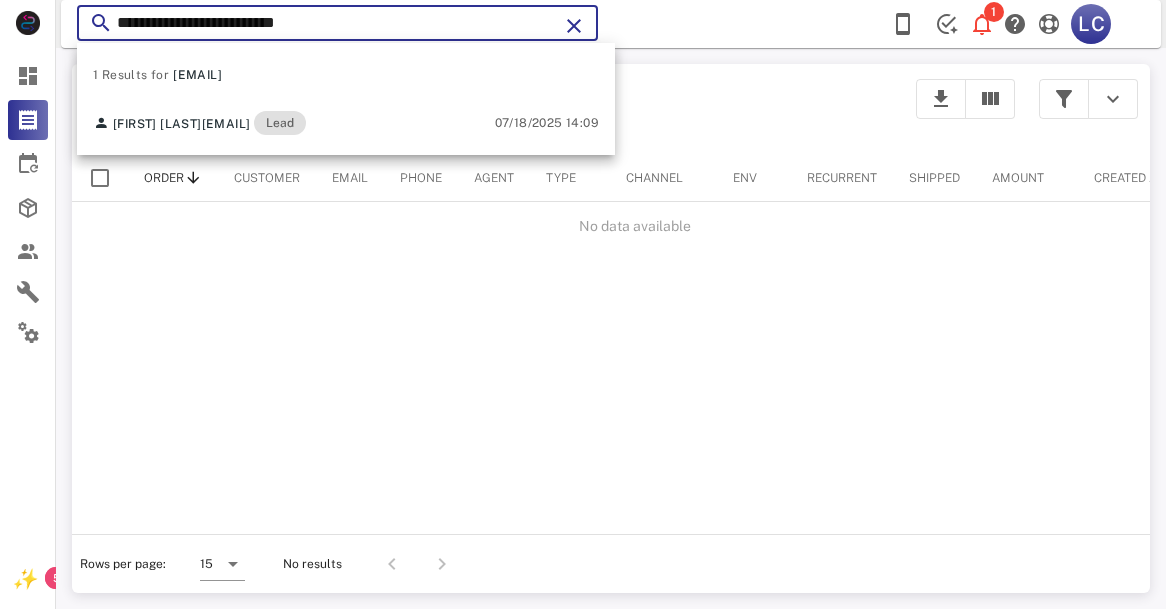 click on "**********" at bounding box center [337, 23] 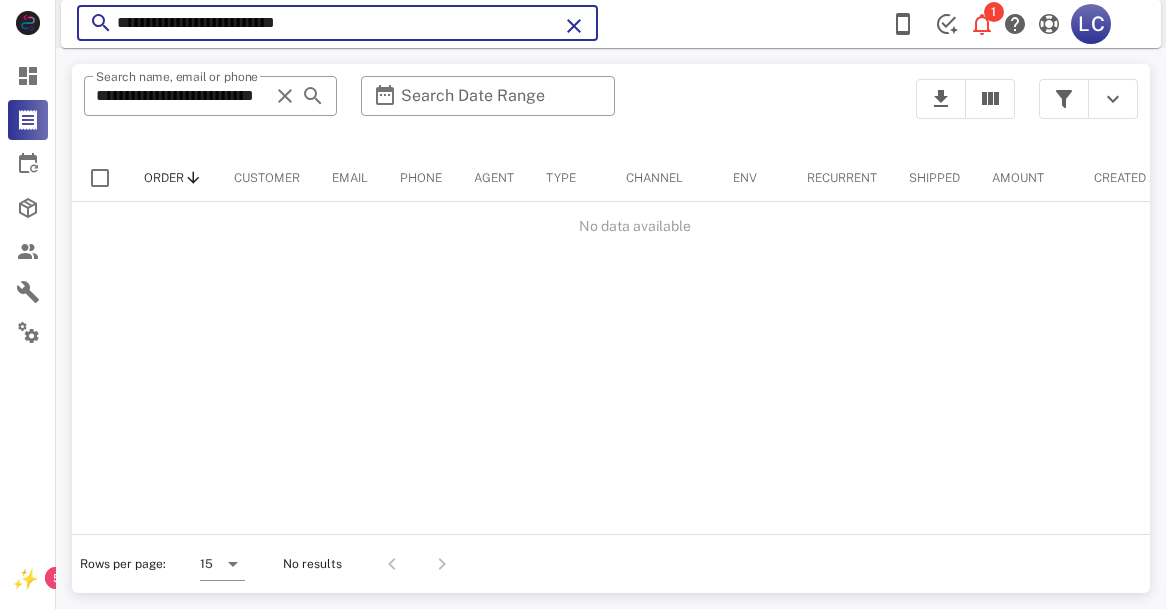 click on "**********" at bounding box center [337, 23] 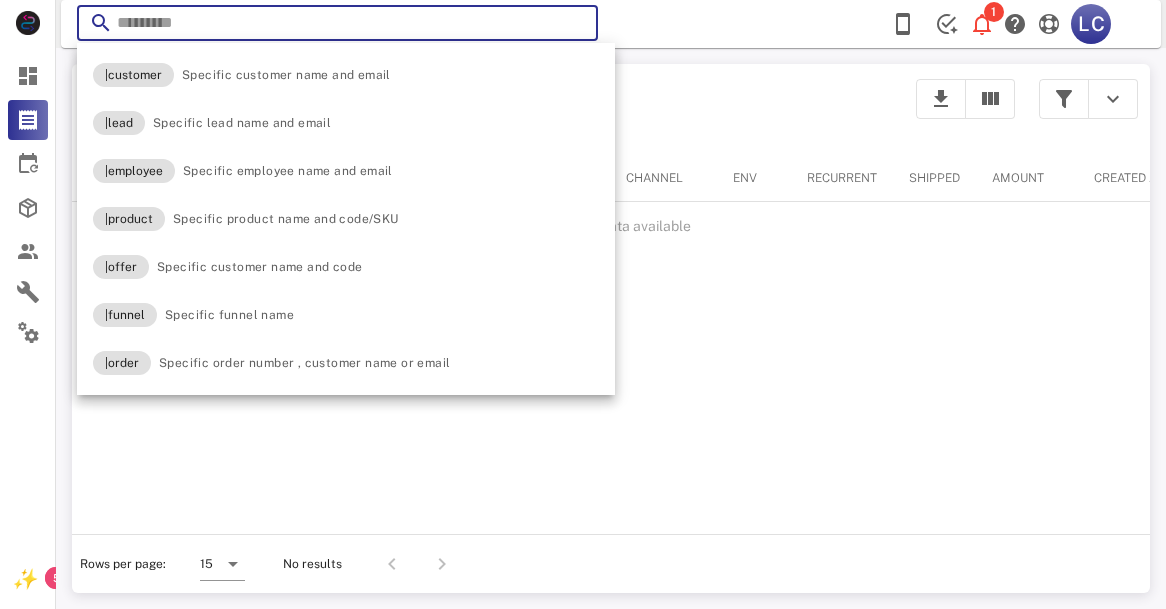 type 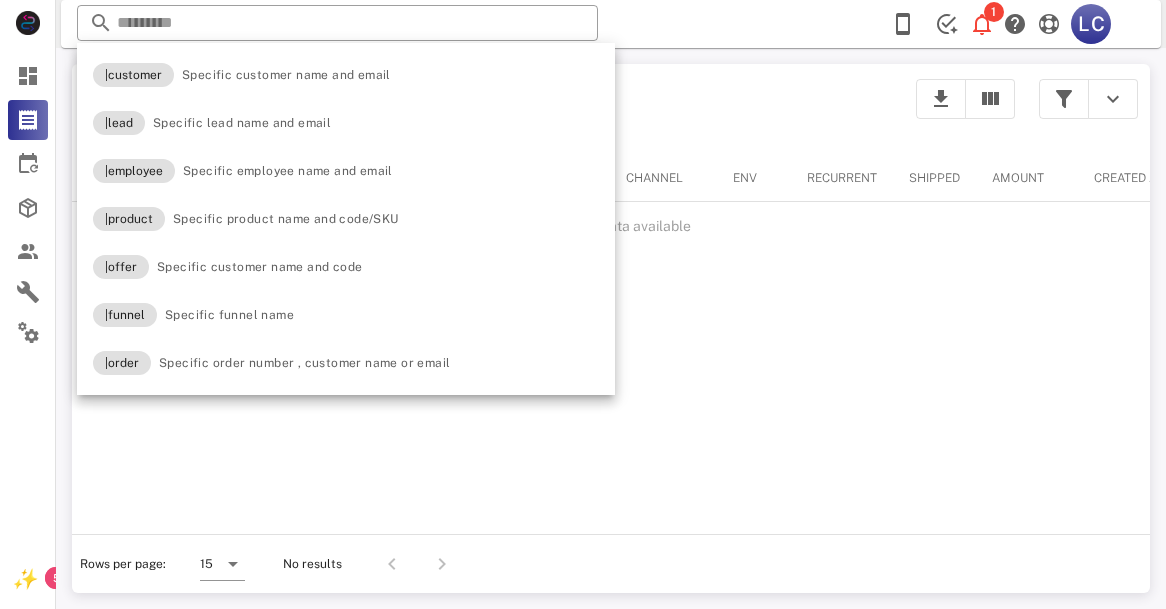 click on "**********" at bounding box center (611, 328) 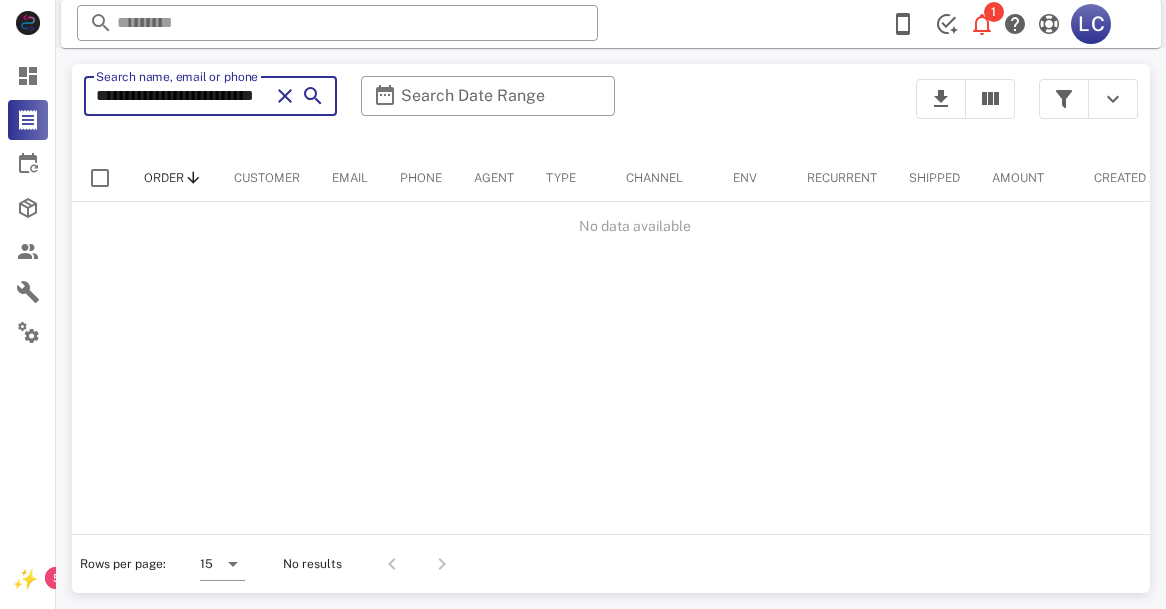 click on "**********" at bounding box center [182, 96] 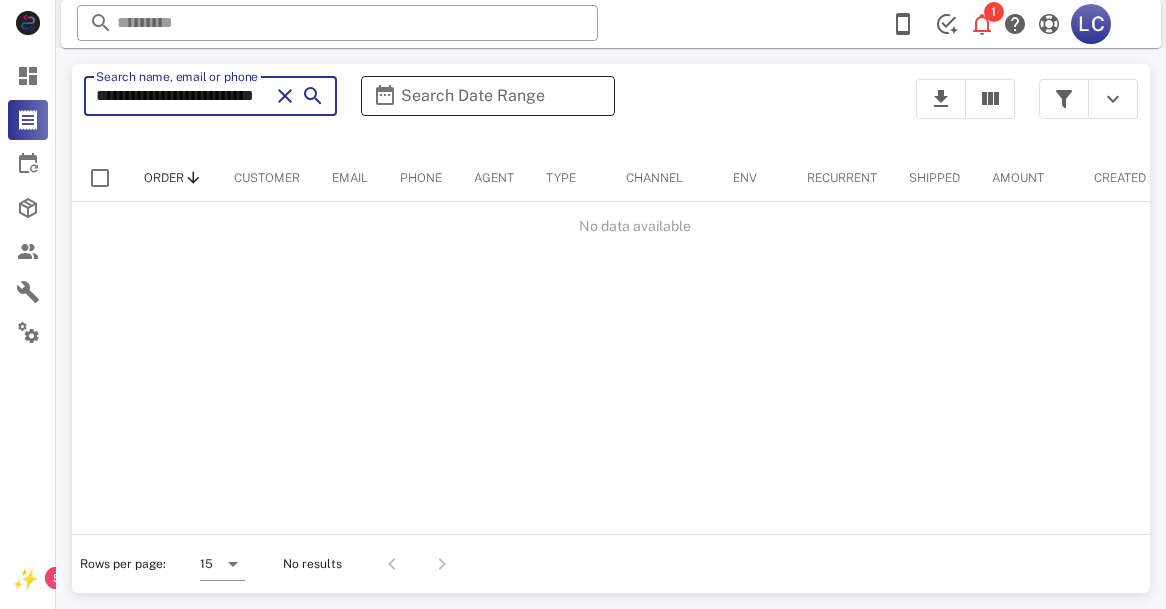 click on "Search Date Range" at bounding box center [487, 96] 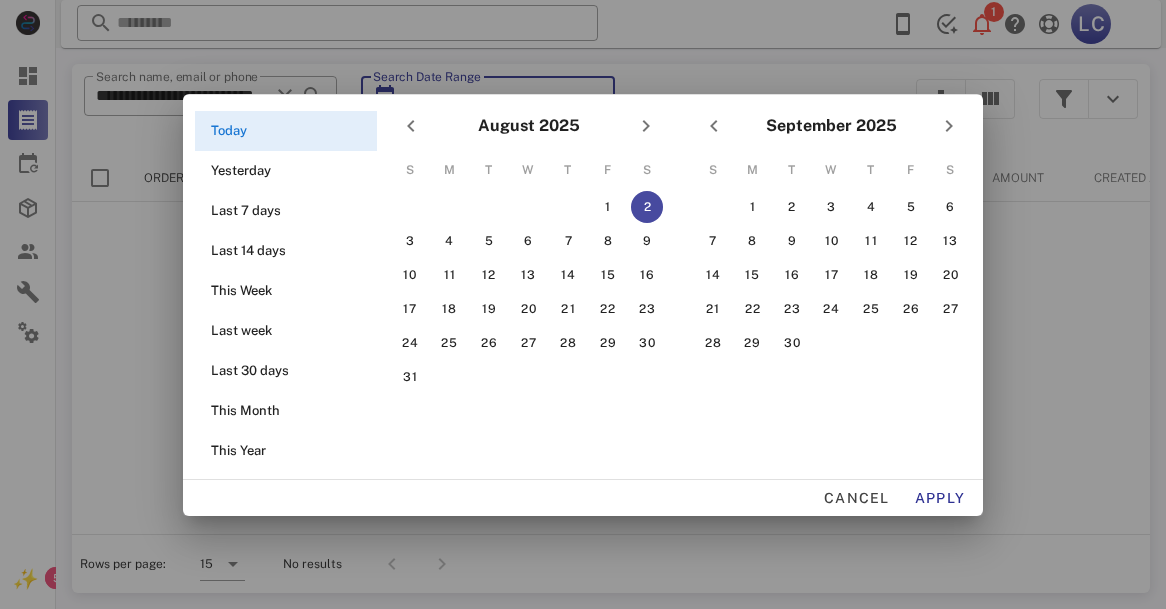 click at bounding box center [583, 304] 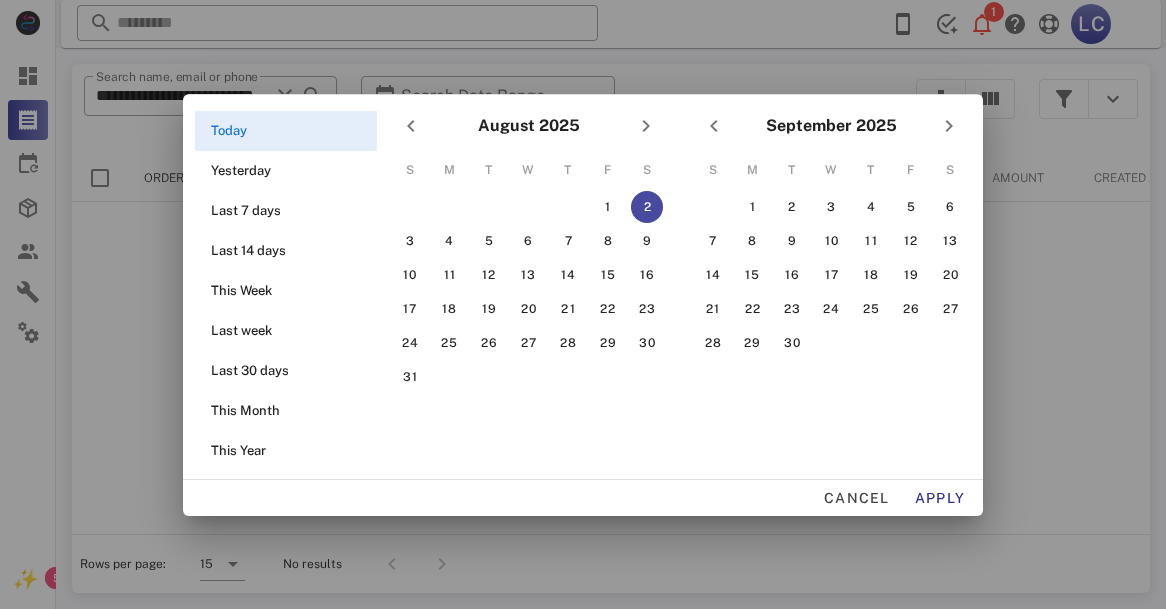 drag, startPoint x: 156, startPoint y: 358, endPoint x: 143, endPoint y: 351, distance: 14.764823 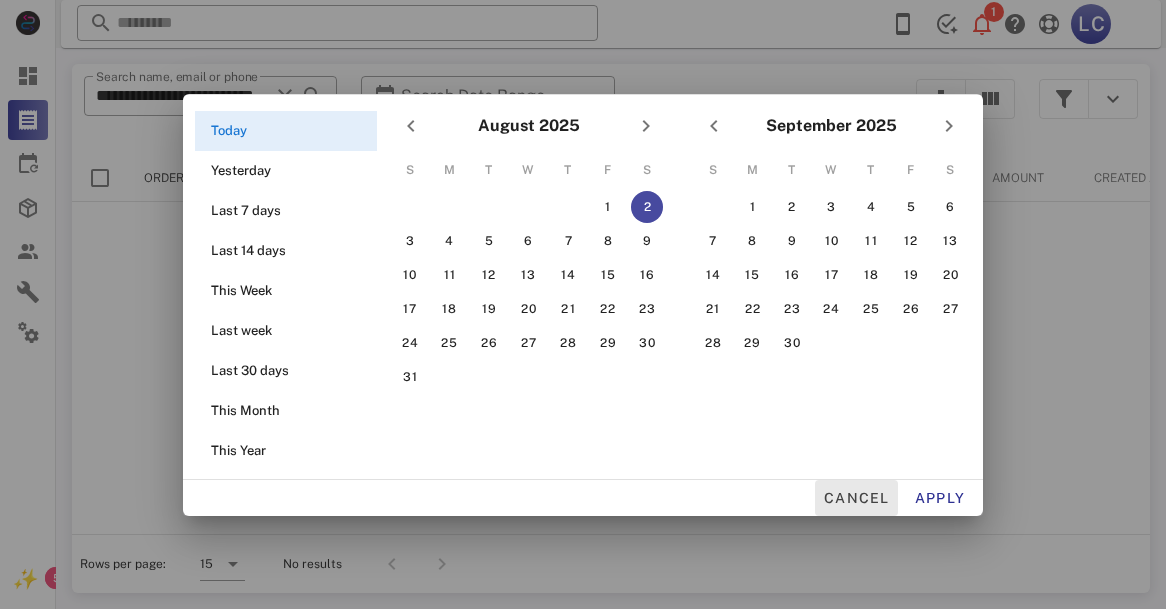 click on "Cancel" at bounding box center [856, 498] 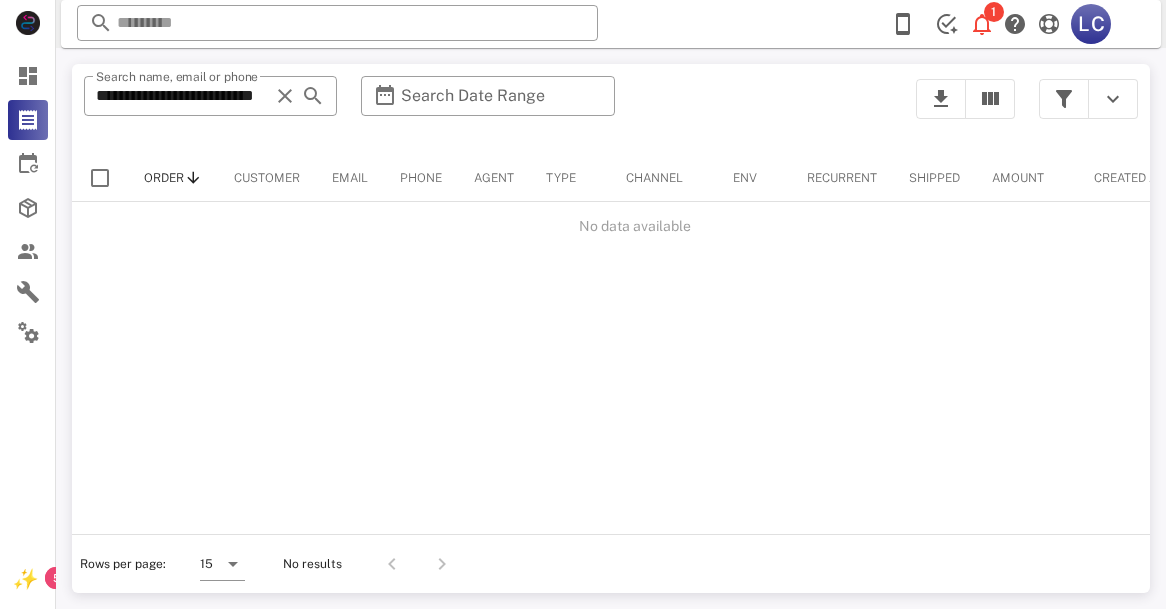 click on "**********" at bounding box center [611, 328] 